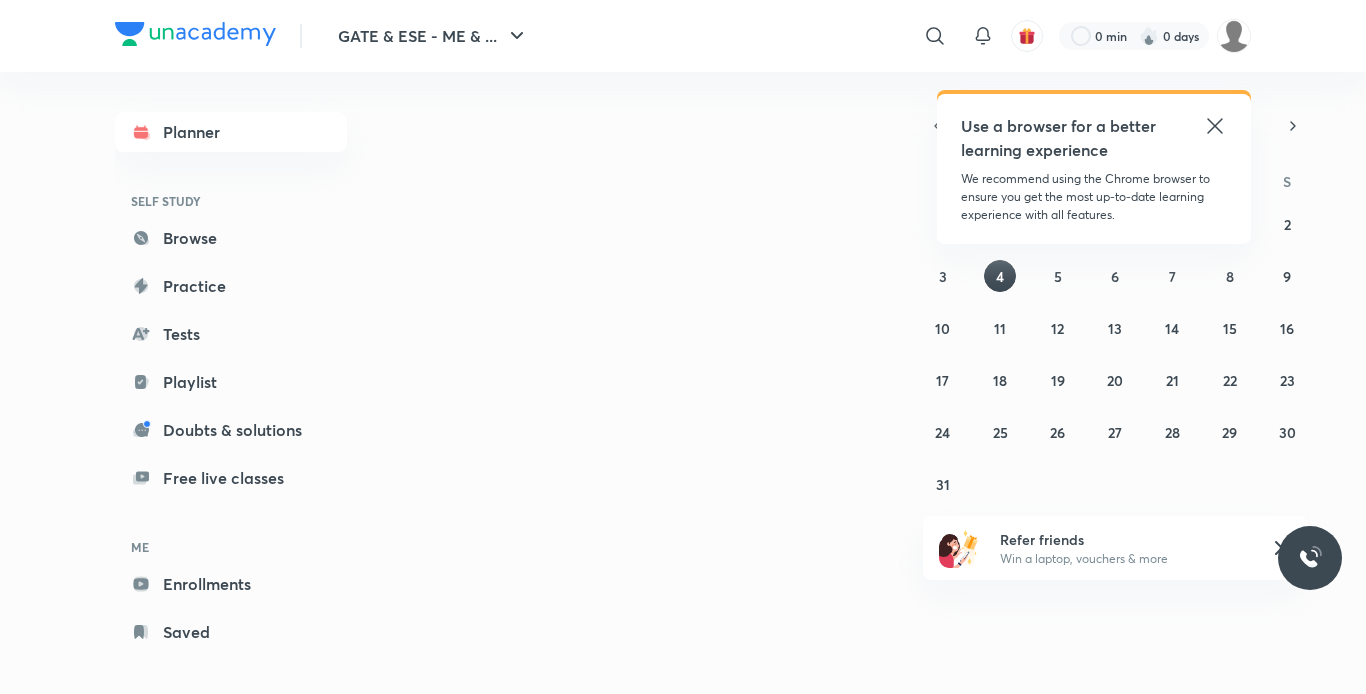 scroll, scrollTop: 0, scrollLeft: 0, axis: both 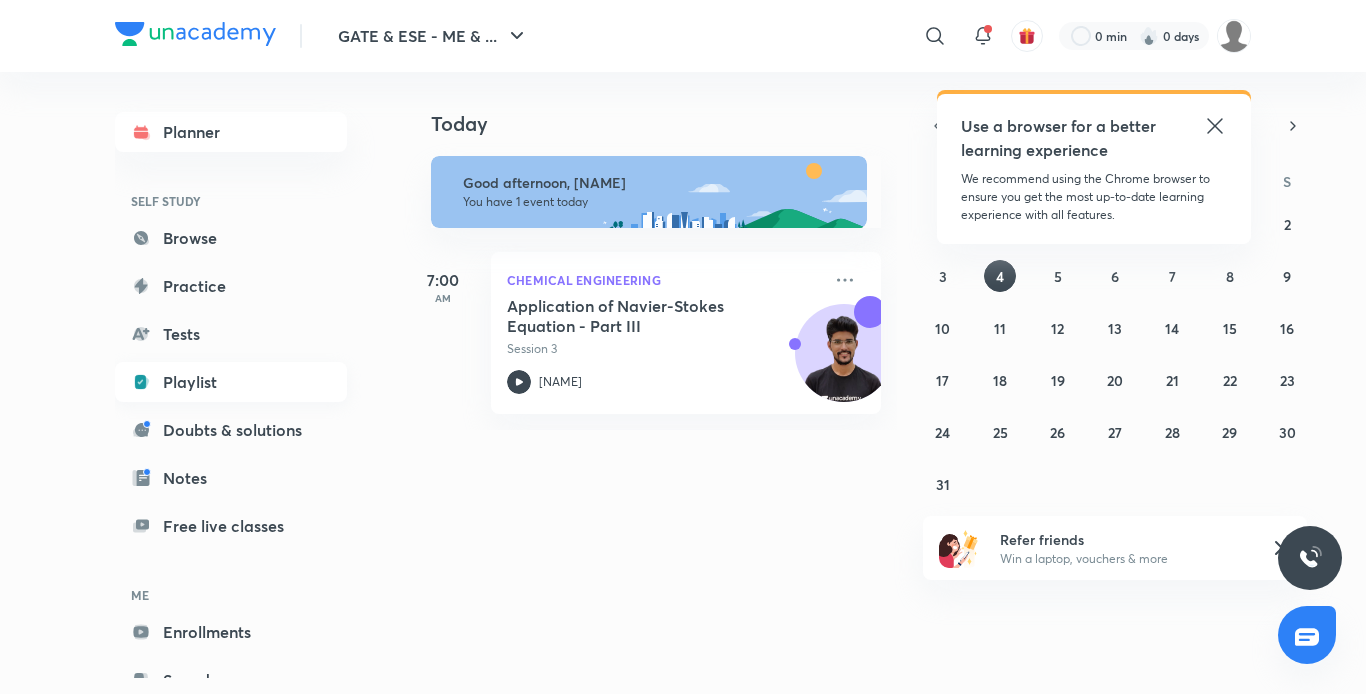click on "Playlist" at bounding box center (231, 382) 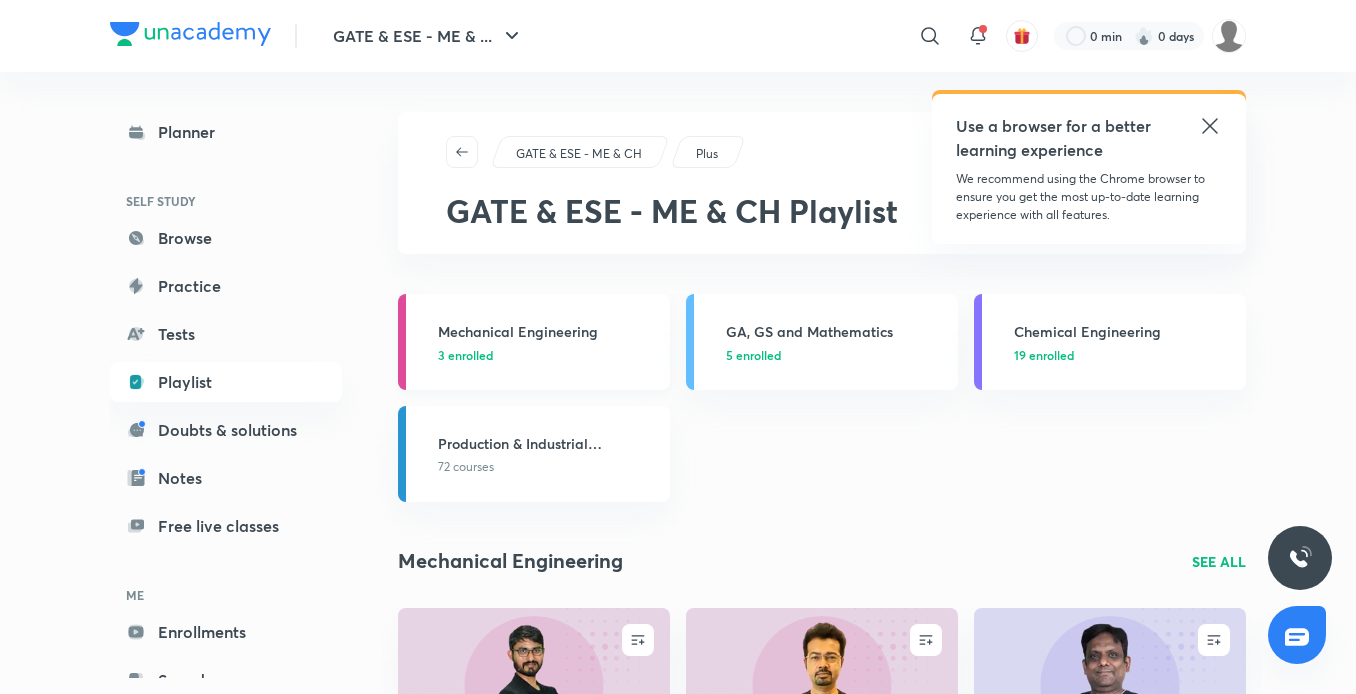 click on "3 enrolled" at bounding box center [548, 355] 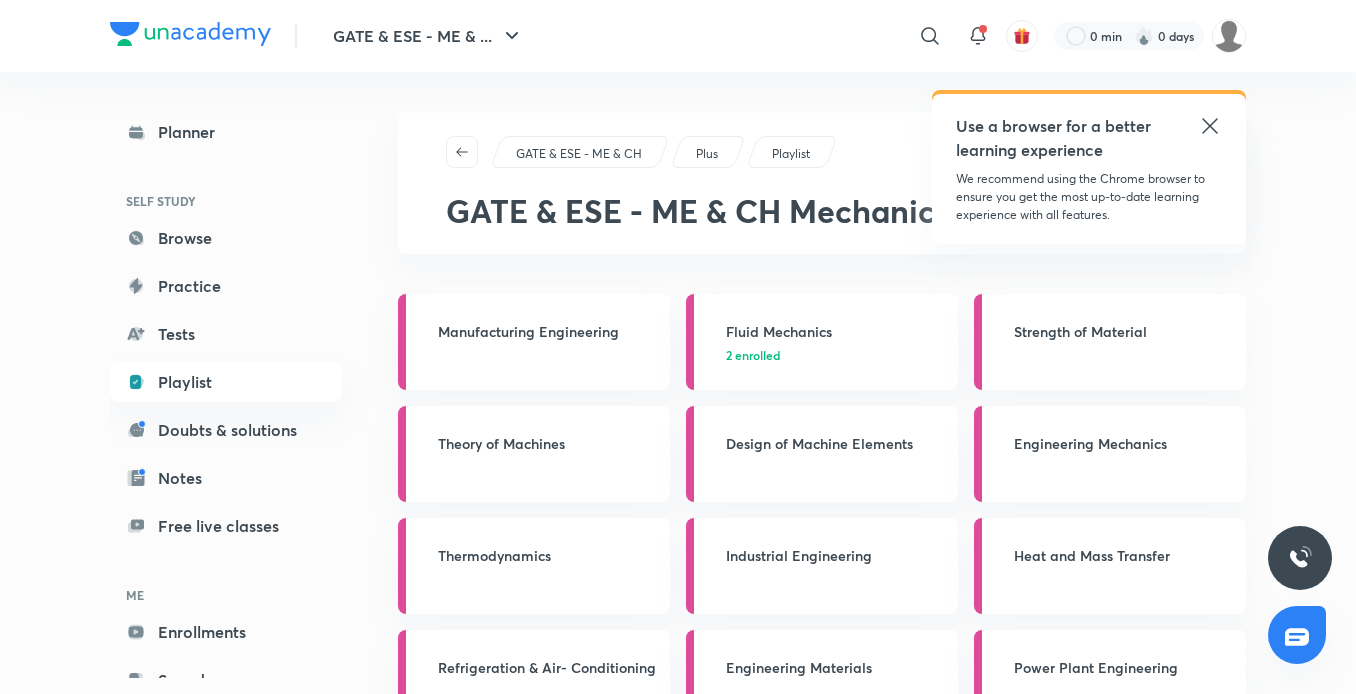 click 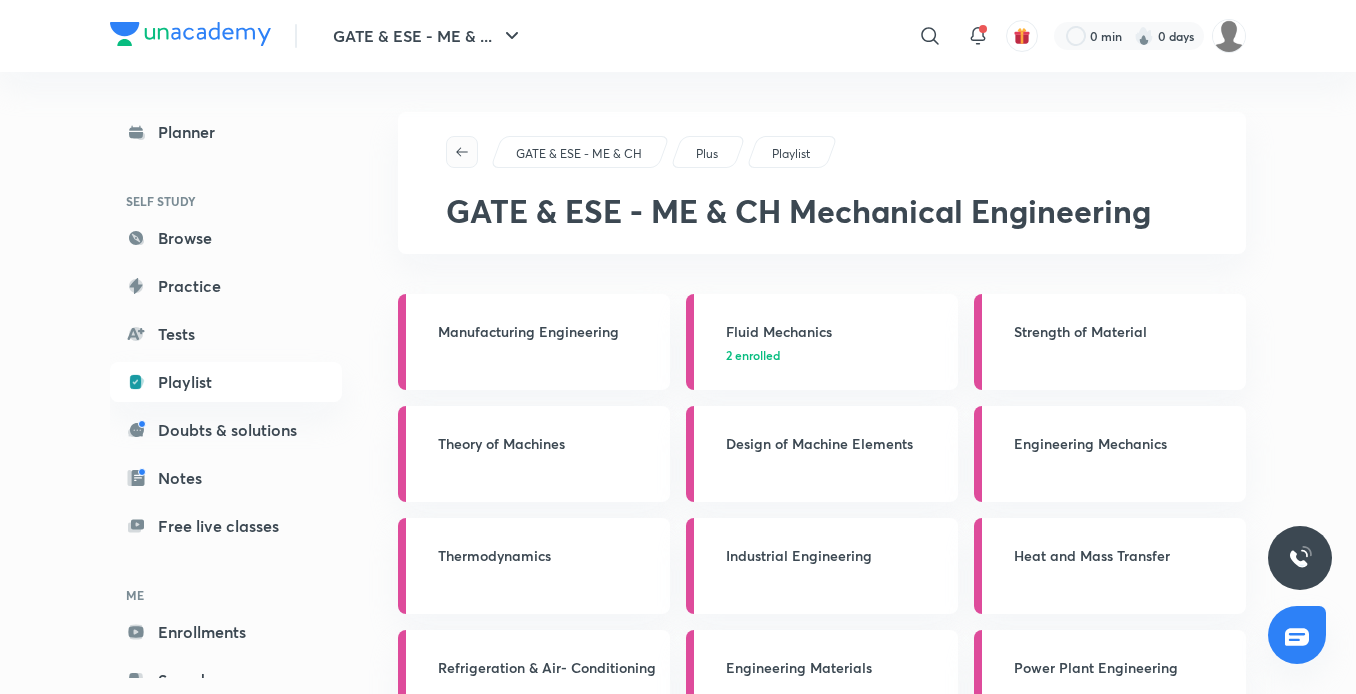 click 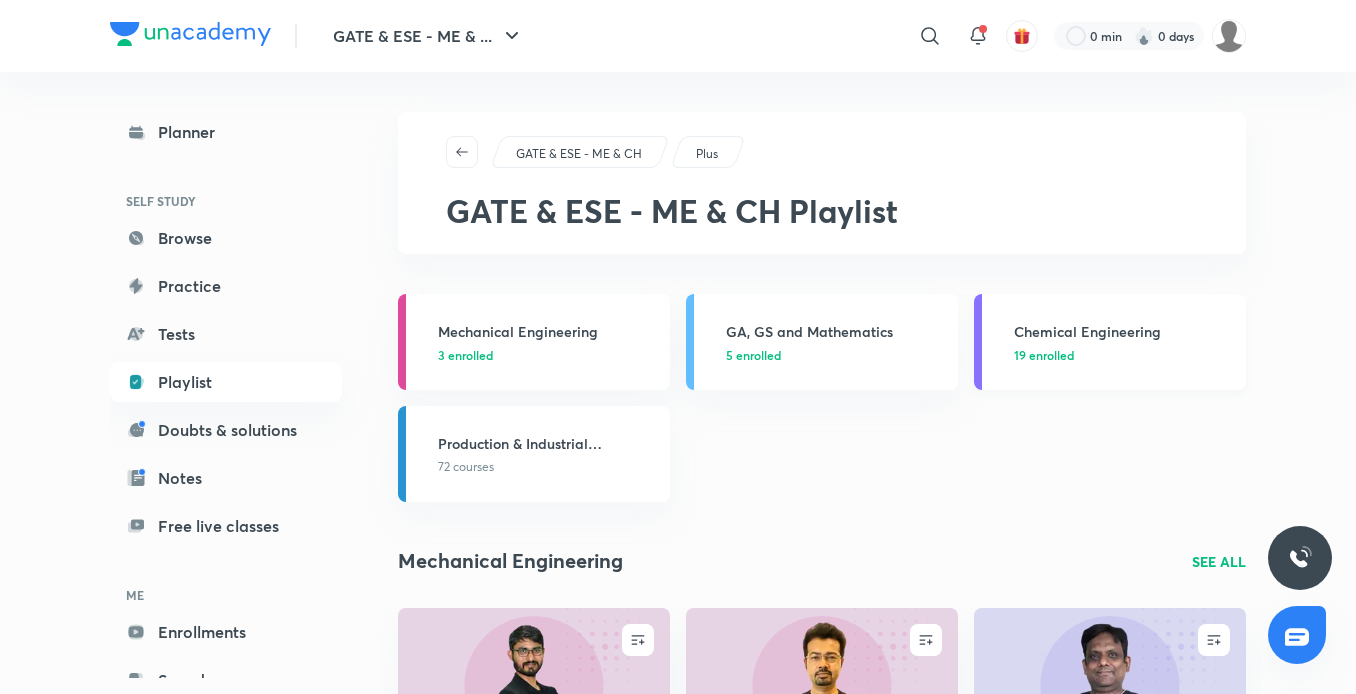 click on "Chemical Engineering" at bounding box center [1124, 331] 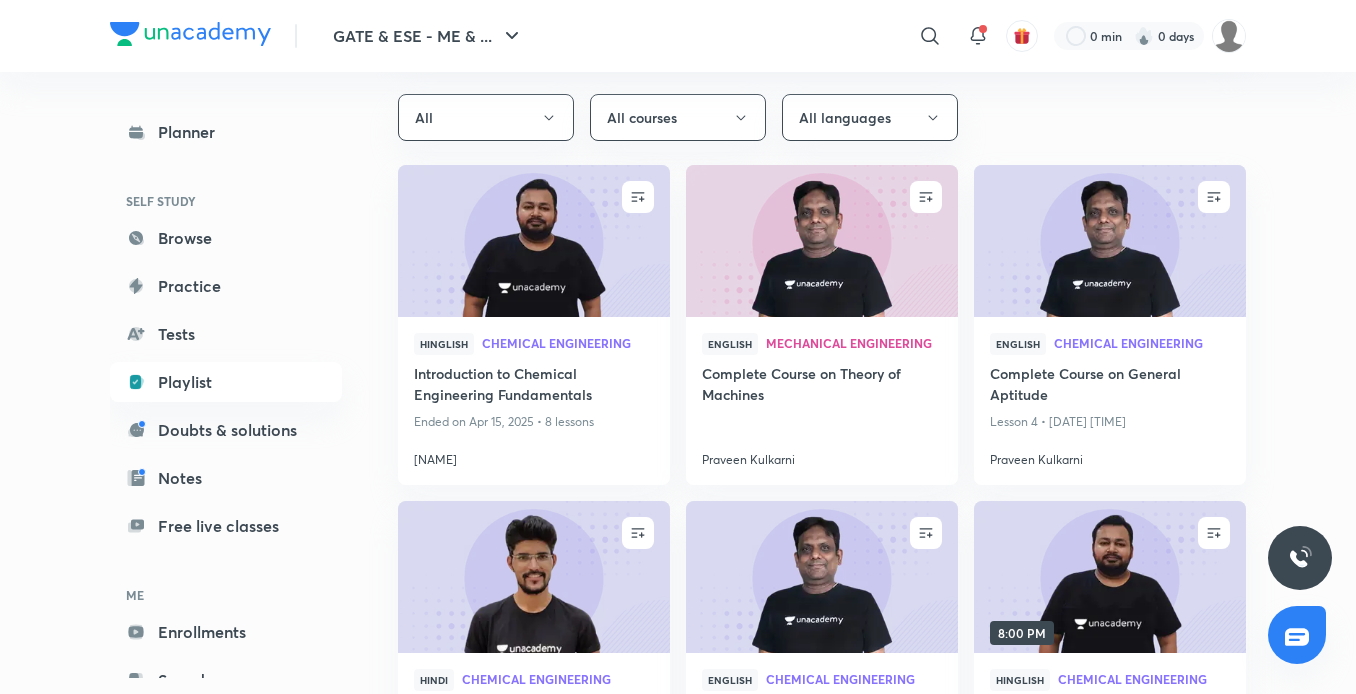 scroll, scrollTop: 0, scrollLeft: 0, axis: both 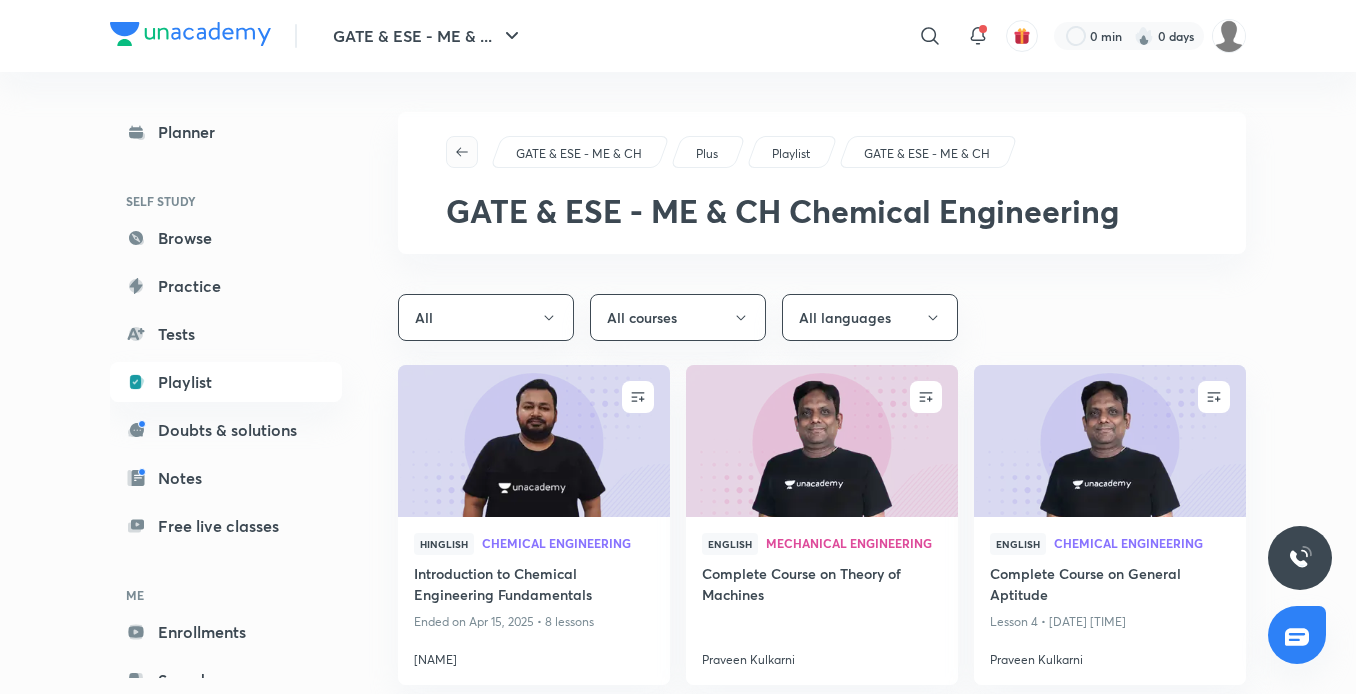 click at bounding box center [462, 152] 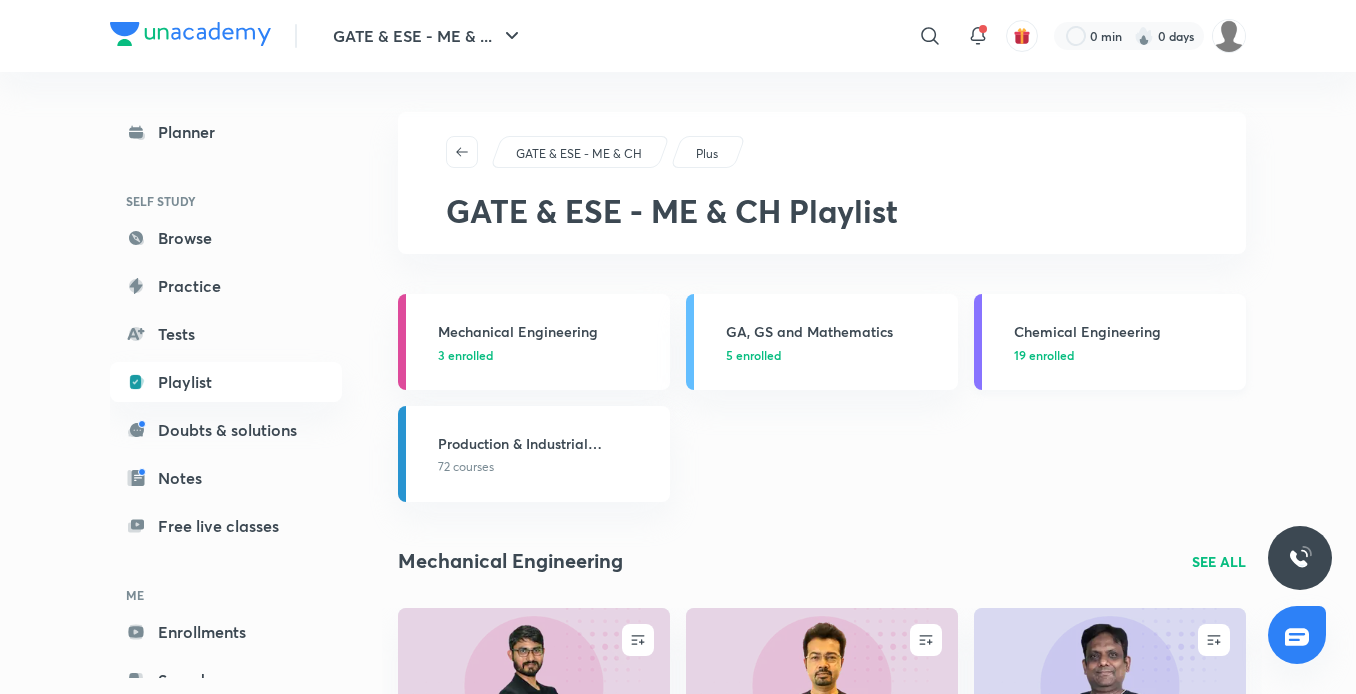 click on "Chemical Engineering" at bounding box center [1124, 331] 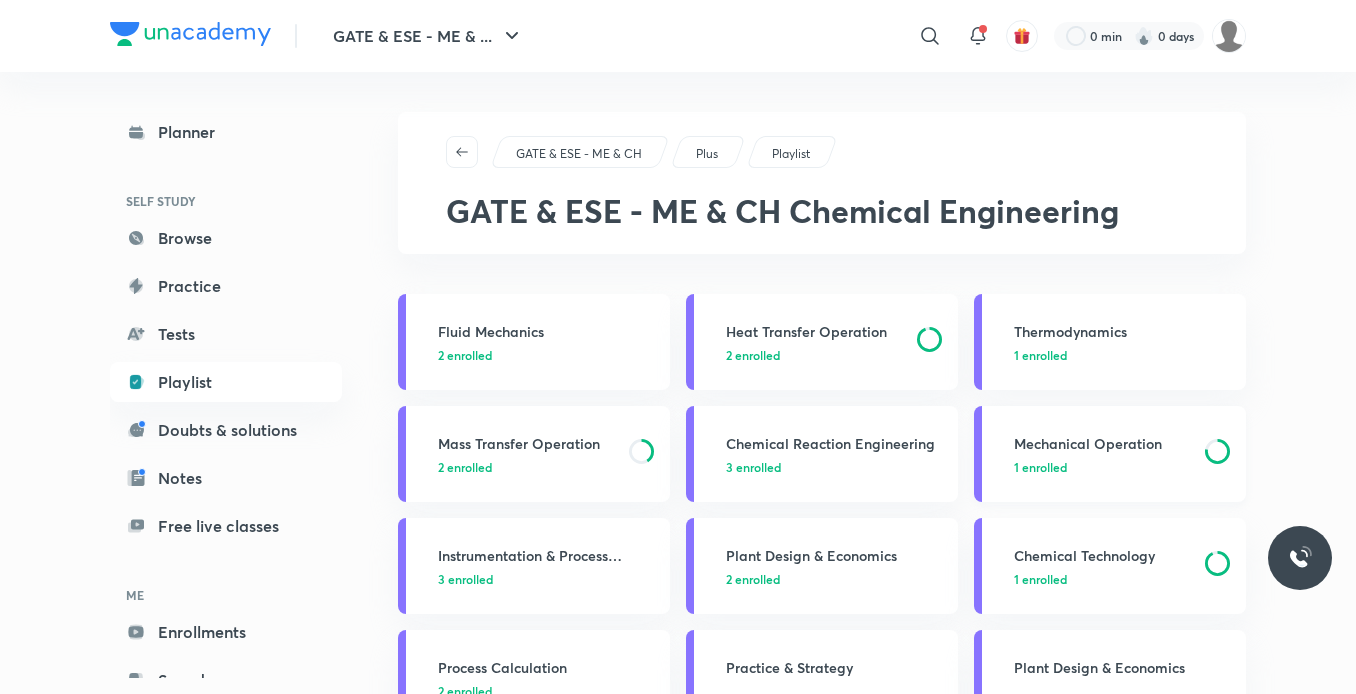 click on "Mechanical Operation 1 enrolled" at bounding box center [1110, 454] 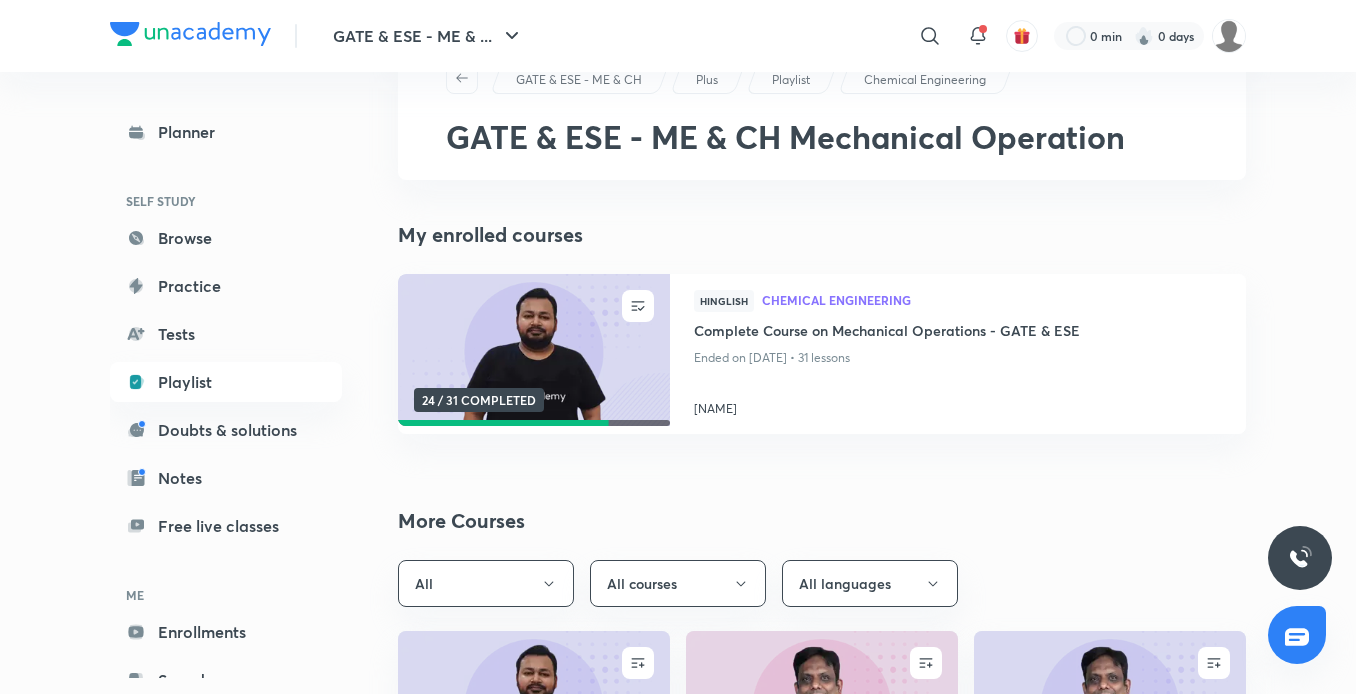 scroll, scrollTop: 75, scrollLeft: 0, axis: vertical 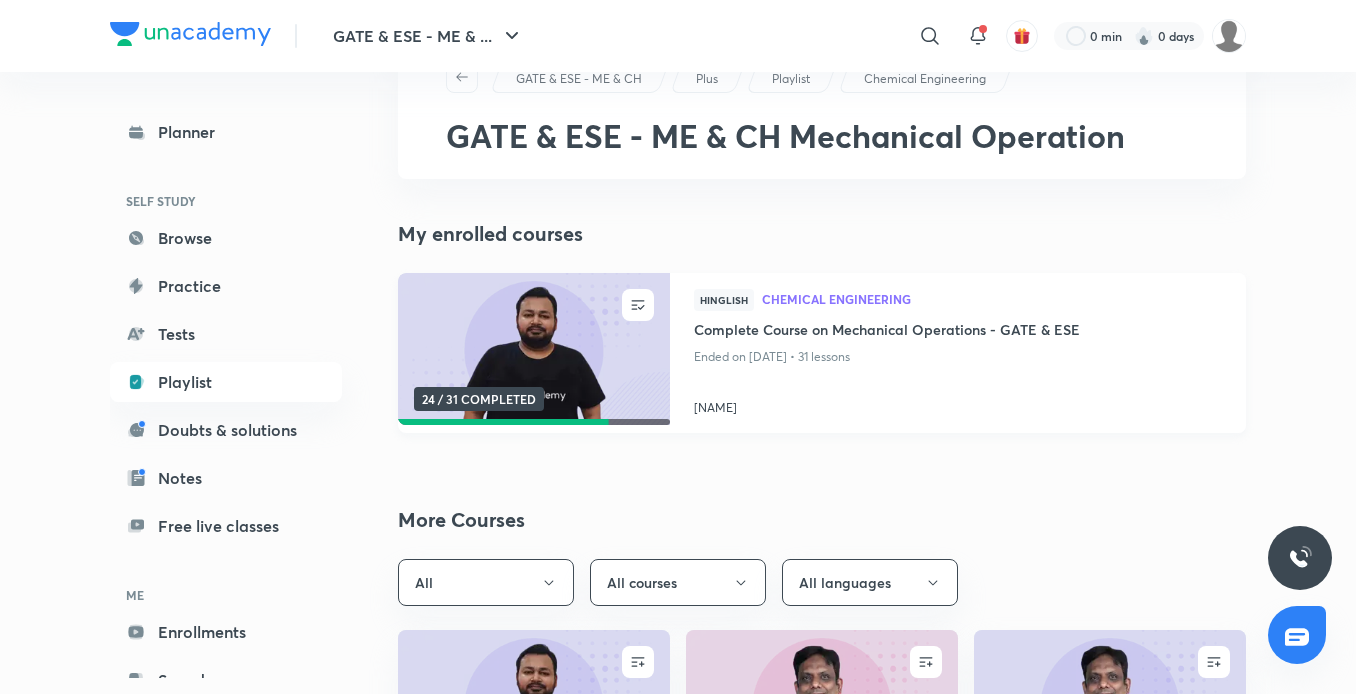 click at bounding box center [533, 349] 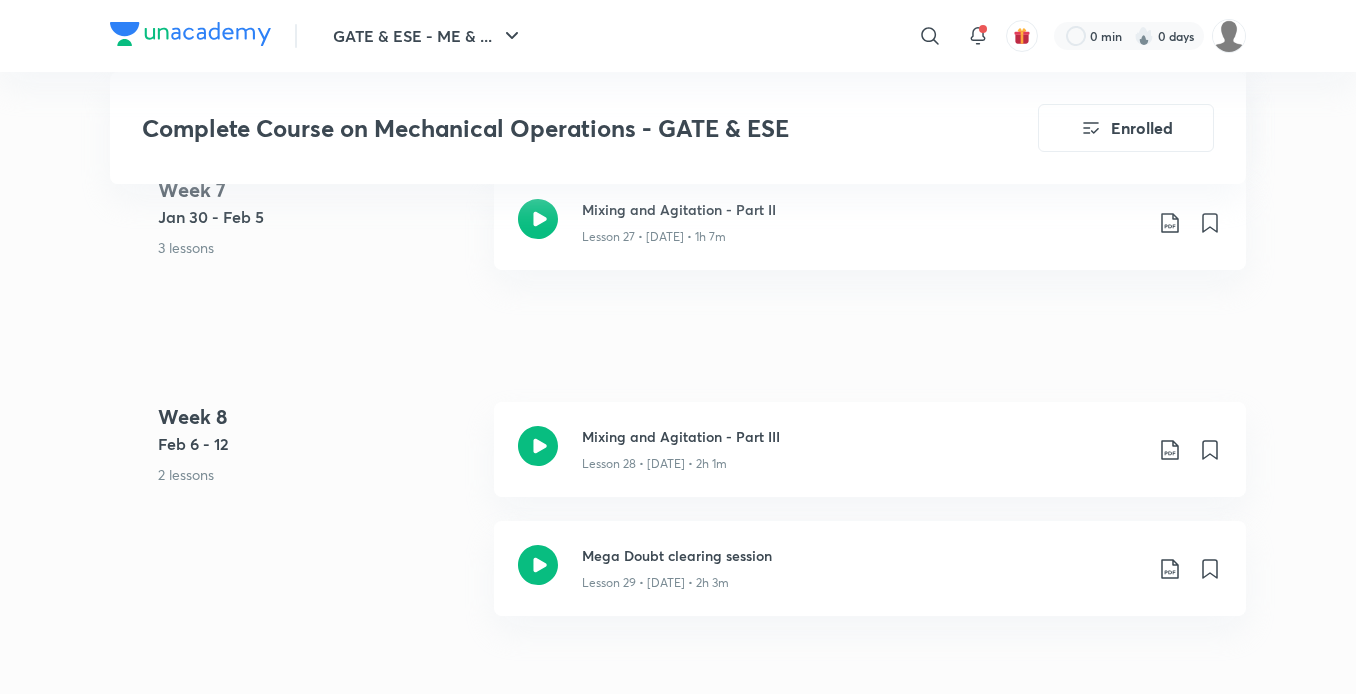 scroll, scrollTop: 5067, scrollLeft: 0, axis: vertical 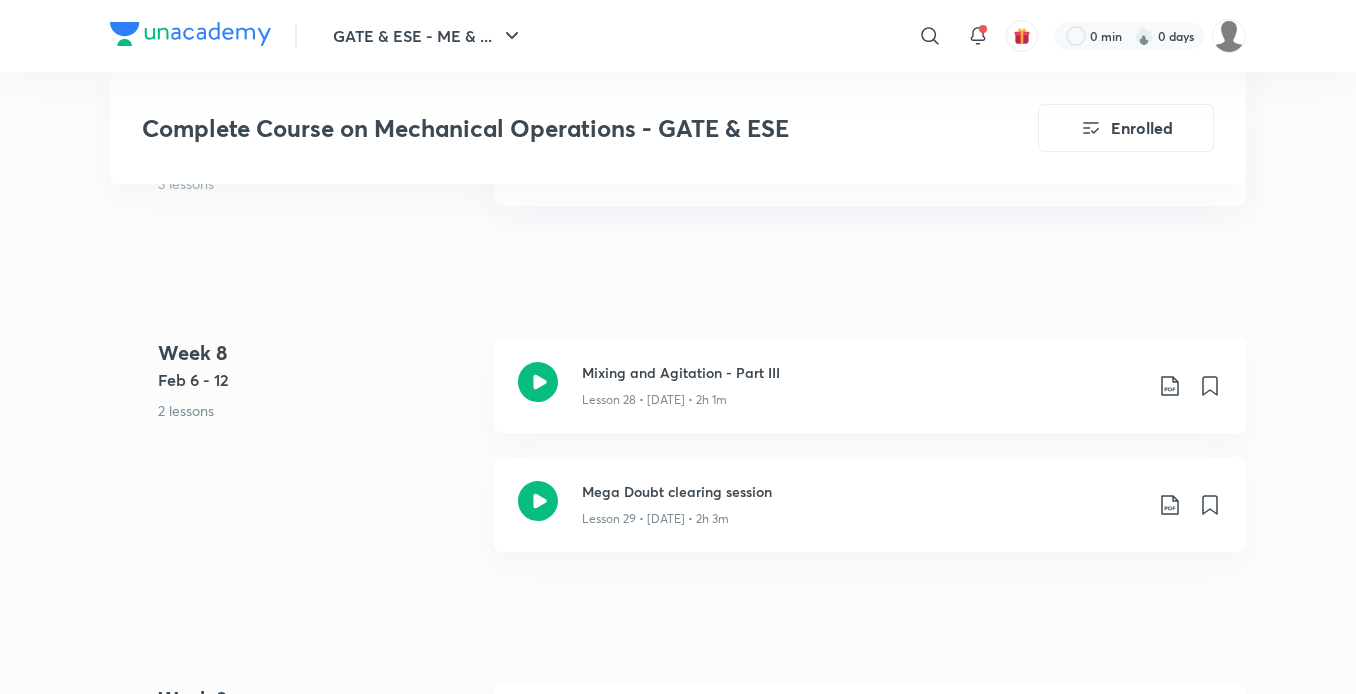 click on "Mixing and Agitation - Part III Lesson 28 • [DATE] • 2h 1m" at bounding box center [870, 385] 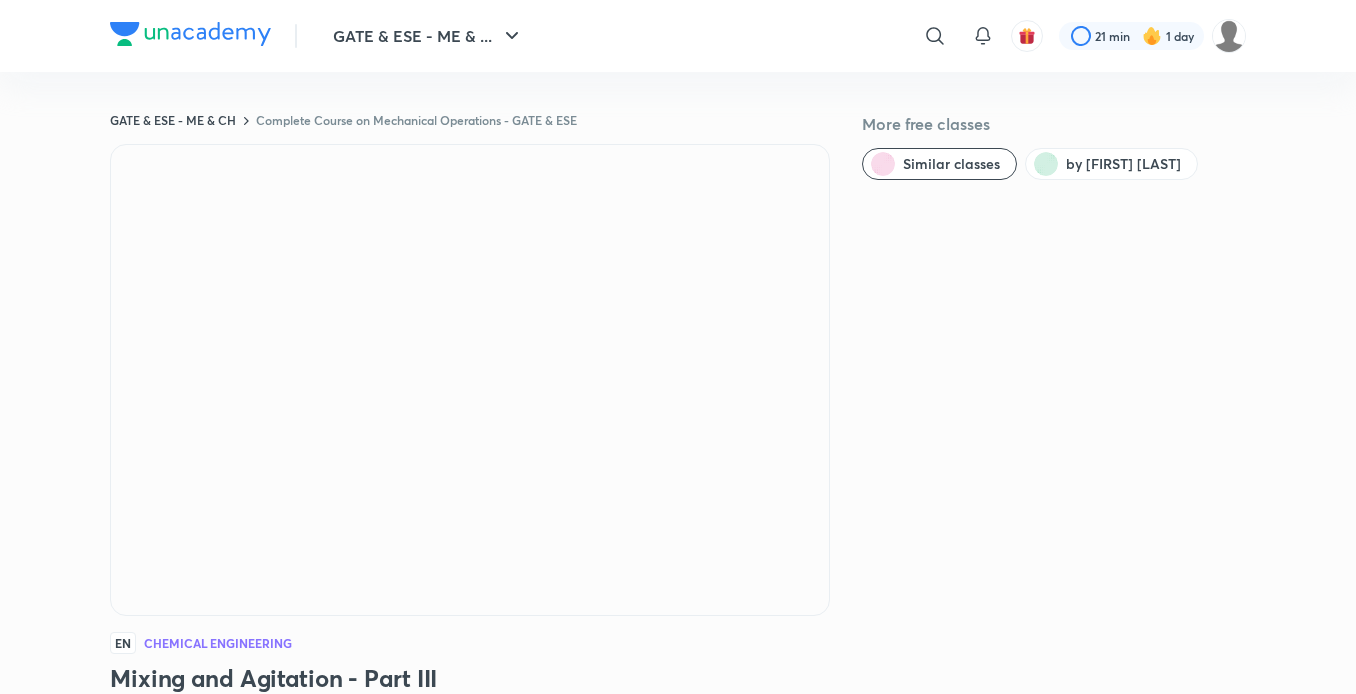 scroll, scrollTop: 0, scrollLeft: 0, axis: both 